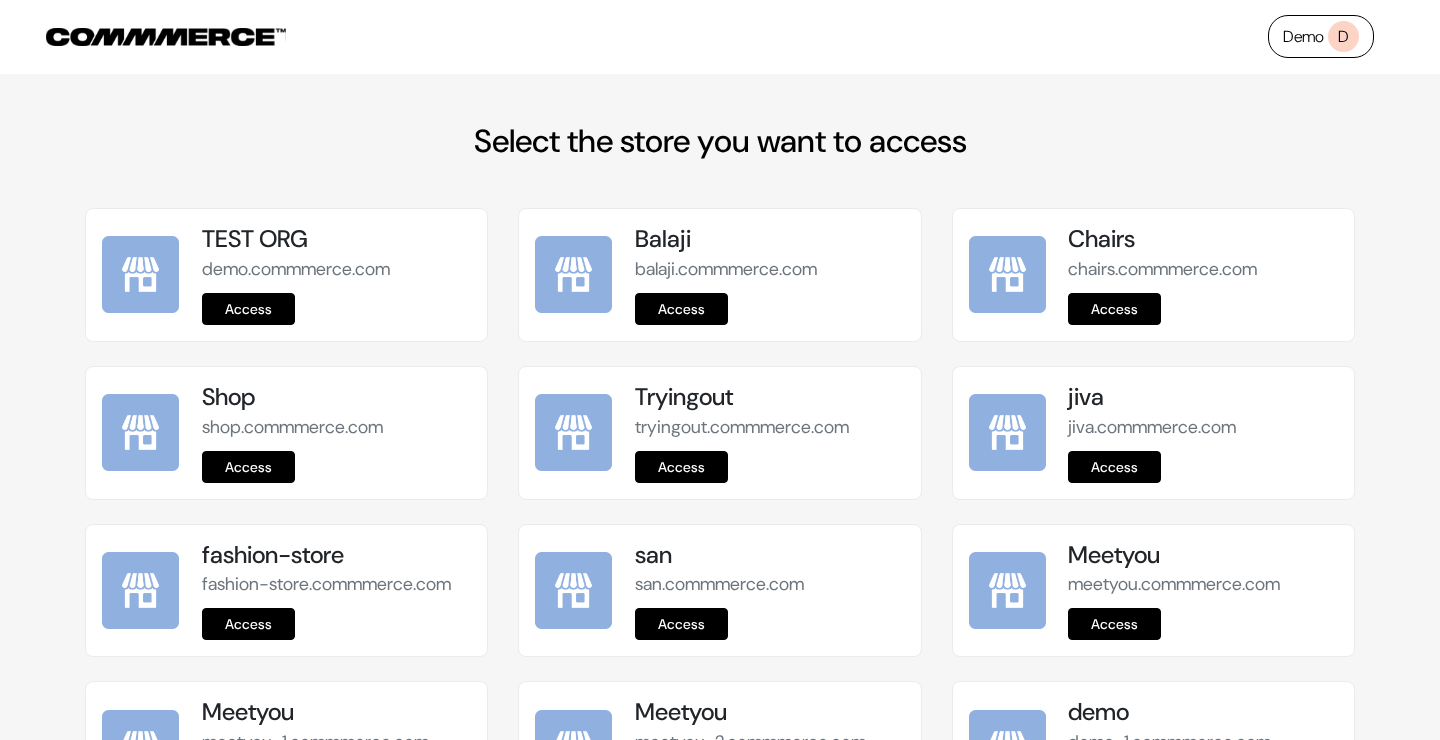 scroll, scrollTop: 1851, scrollLeft: 0, axis: vertical 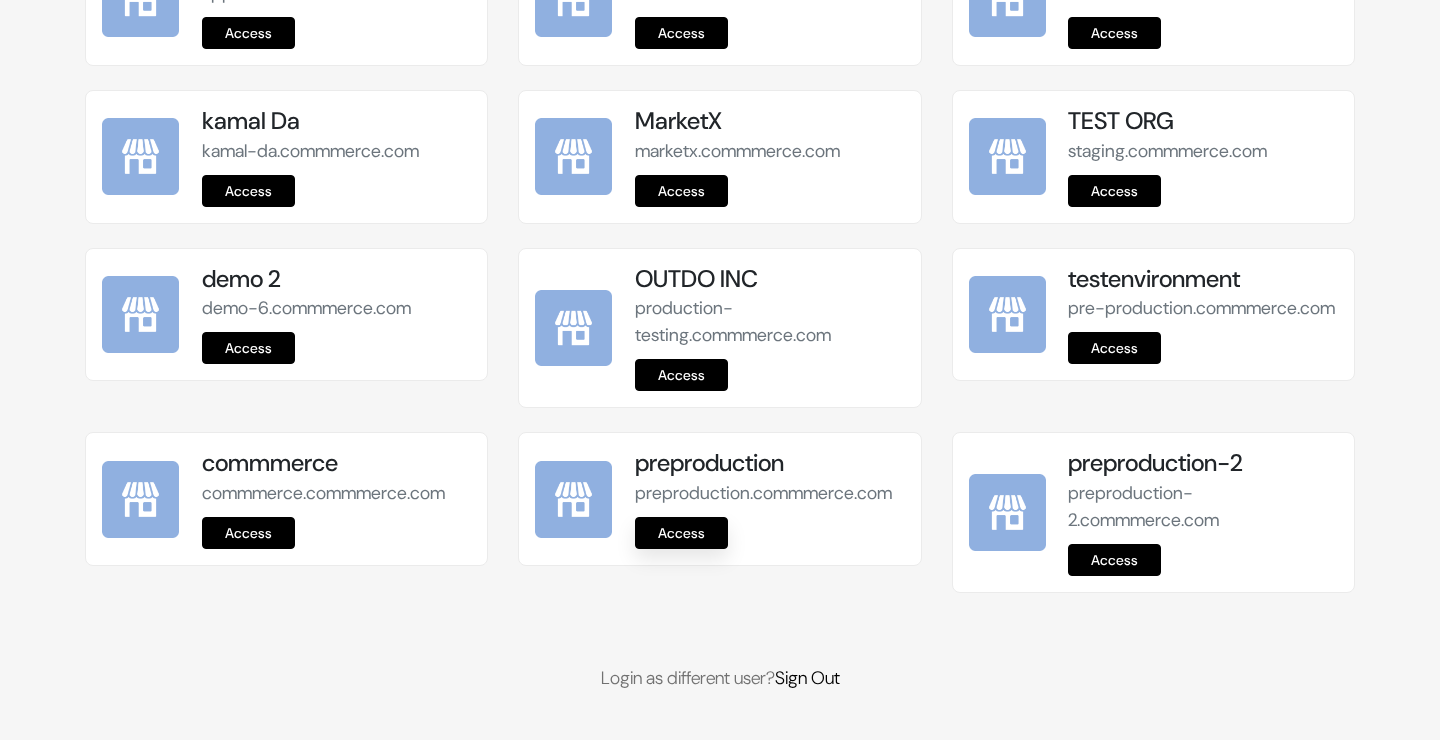 click on "Access" at bounding box center [681, 533] 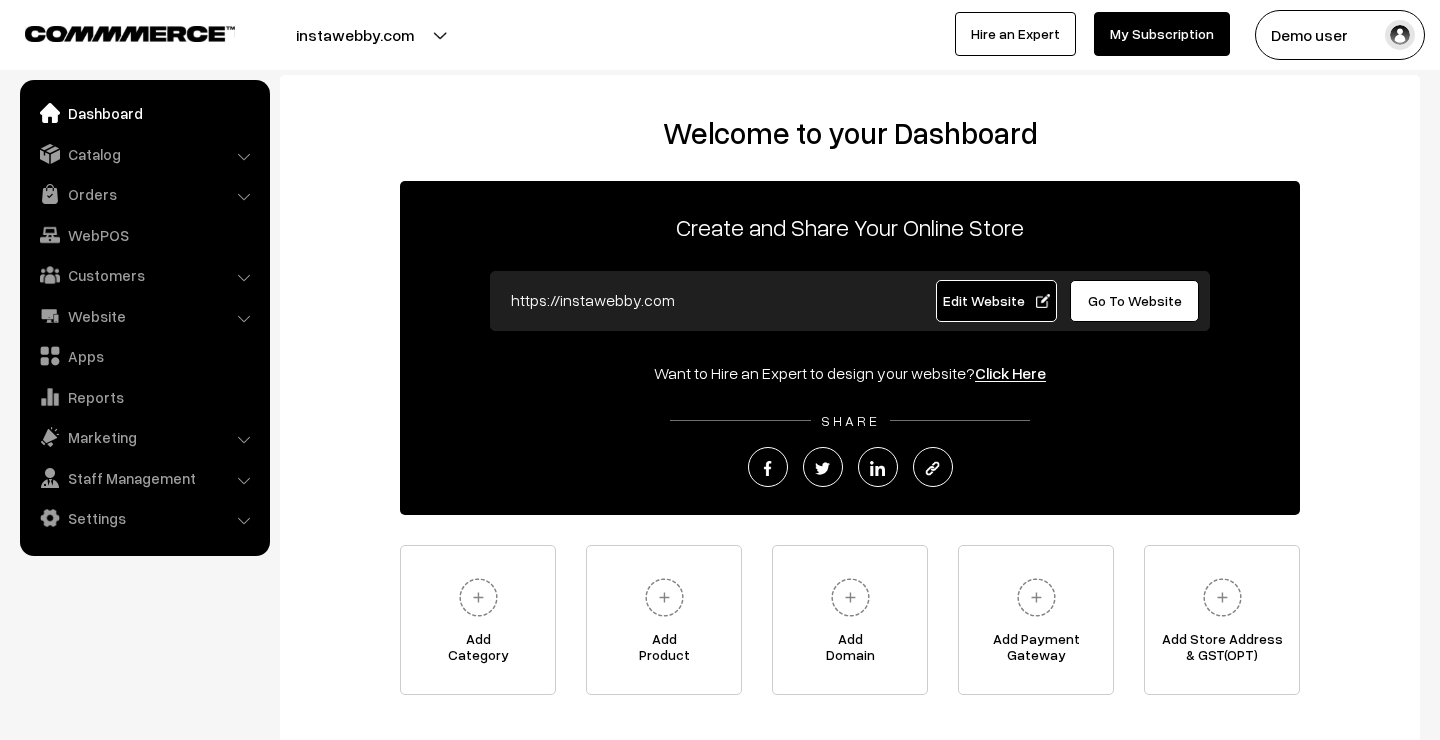 scroll, scrollTop: 0, scrollLeft: 0, axis: both 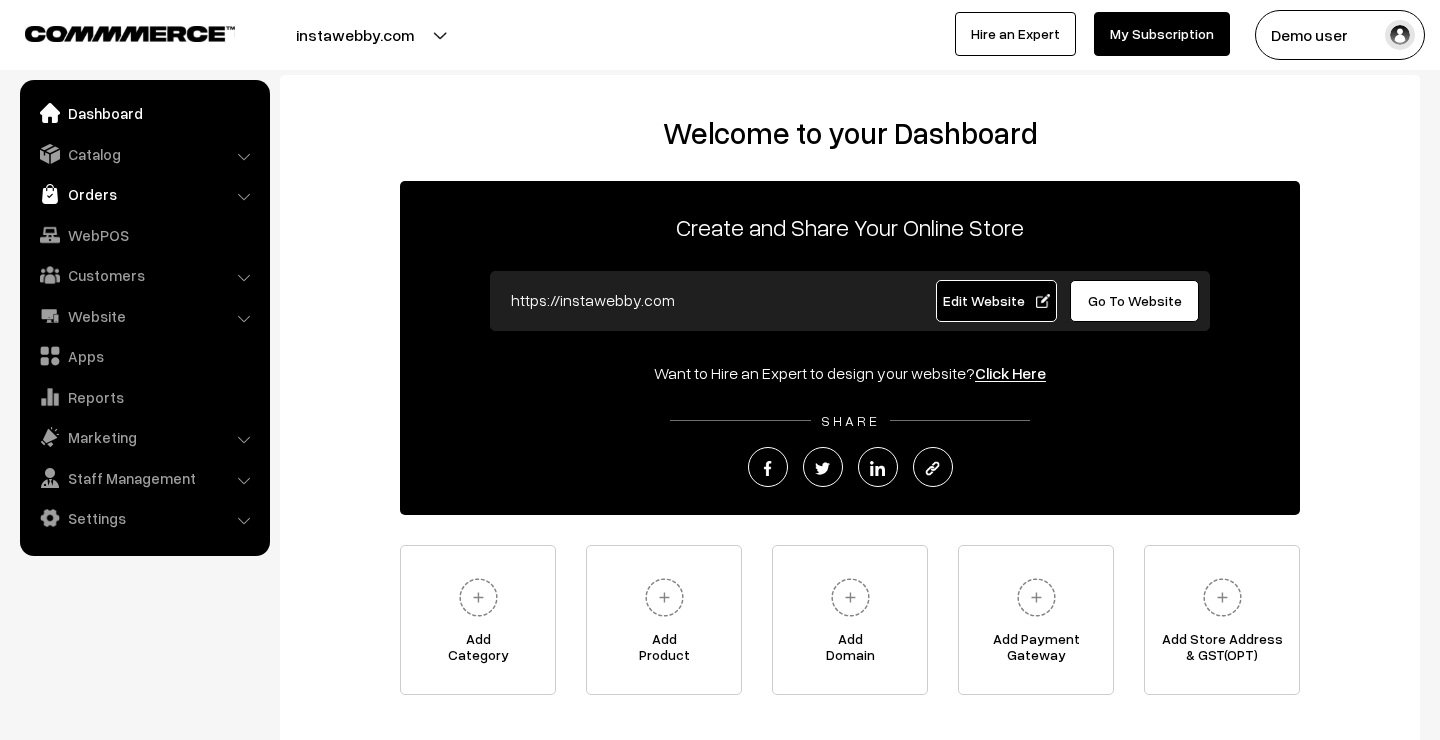 click on "Orders" at bounding box center (144, 194) 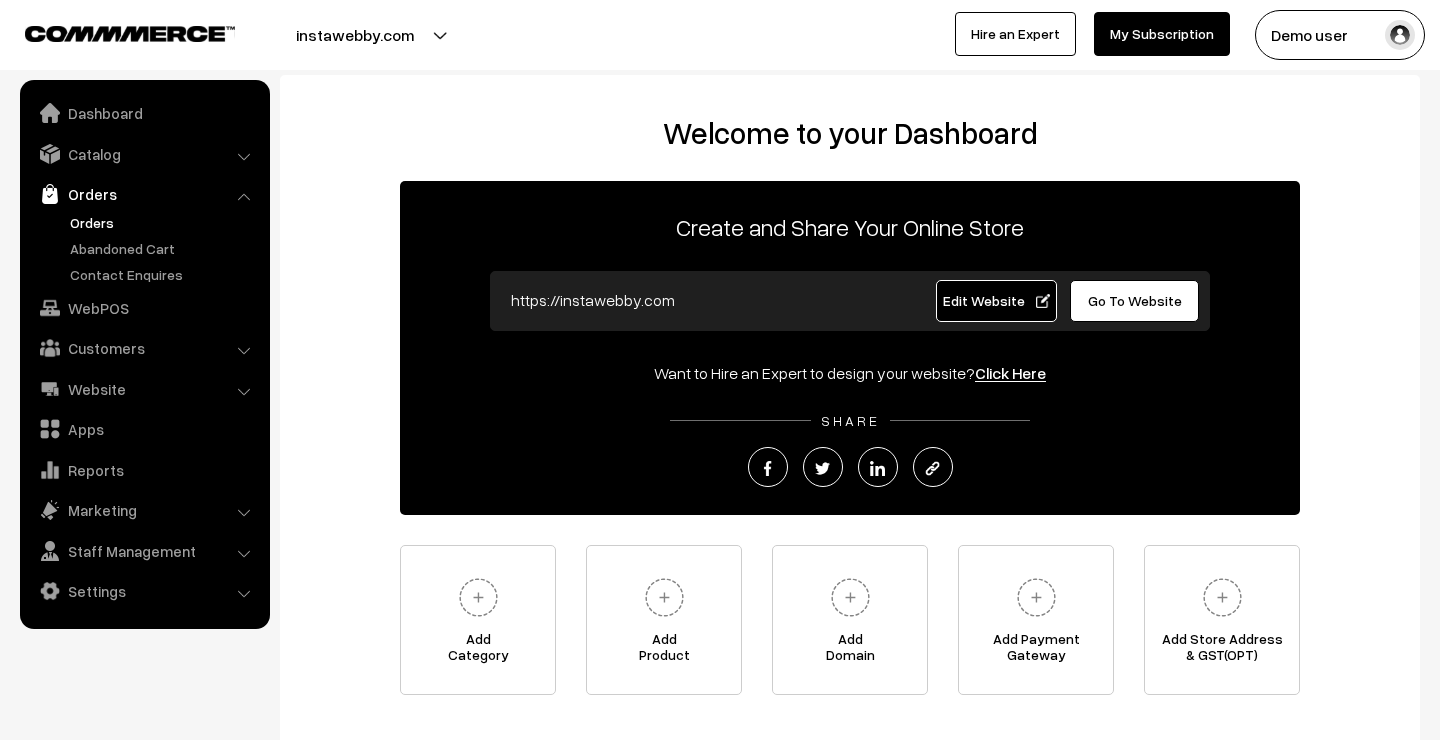 click on "Orders" at bounding box center (164, 222) 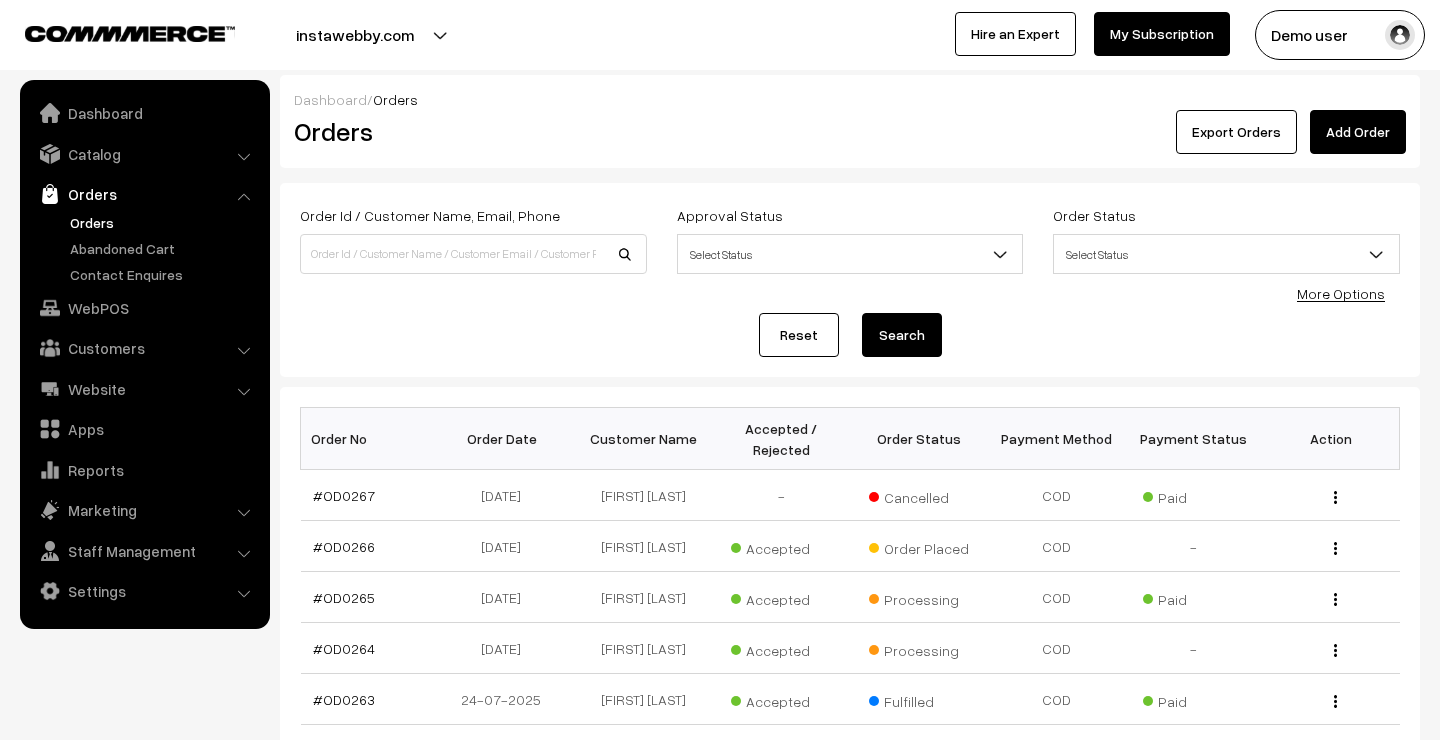 scroll, scrollTop: 0, scrollLeft: 0, axis: both 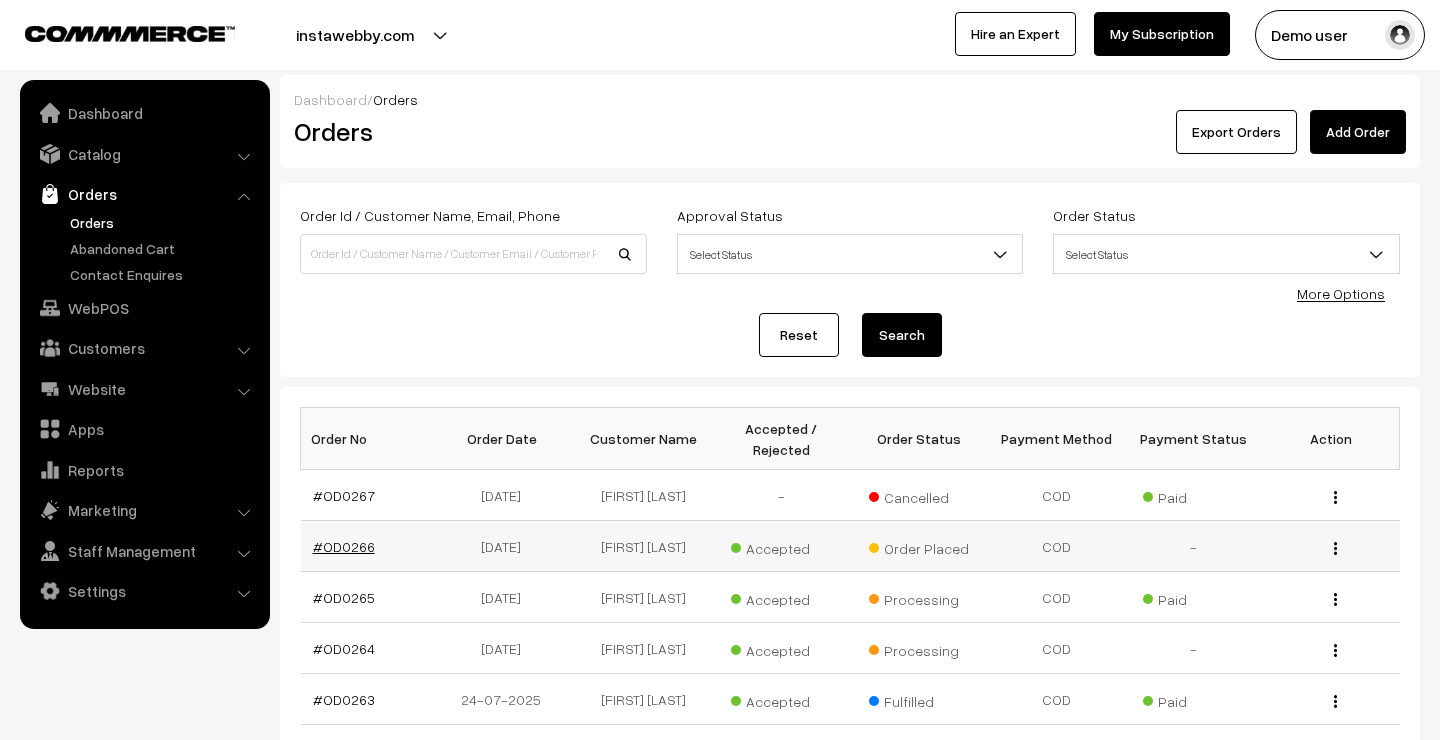 click on "#OD0266" at bounding box center (344, 546) 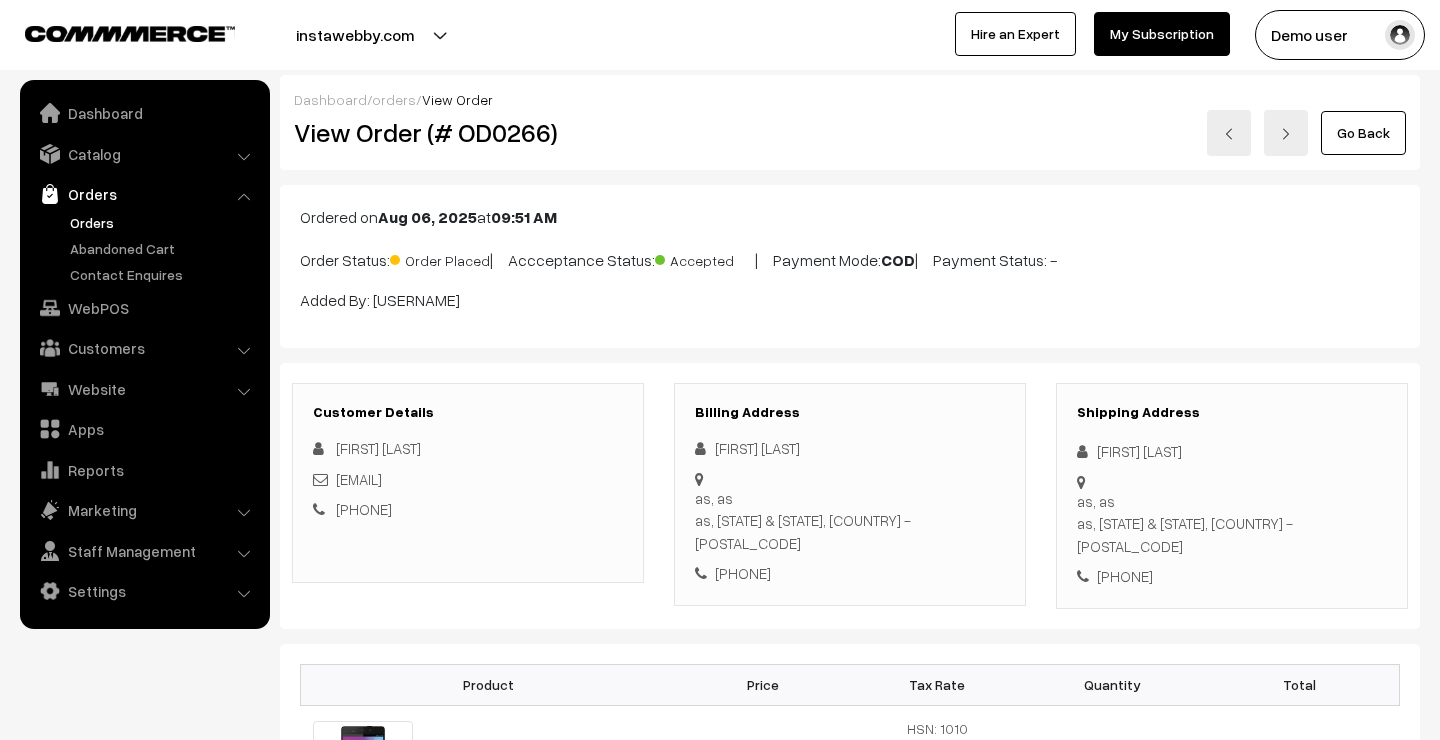 scroll, scrollTop: 0, scrollLeft: 0, axis: both 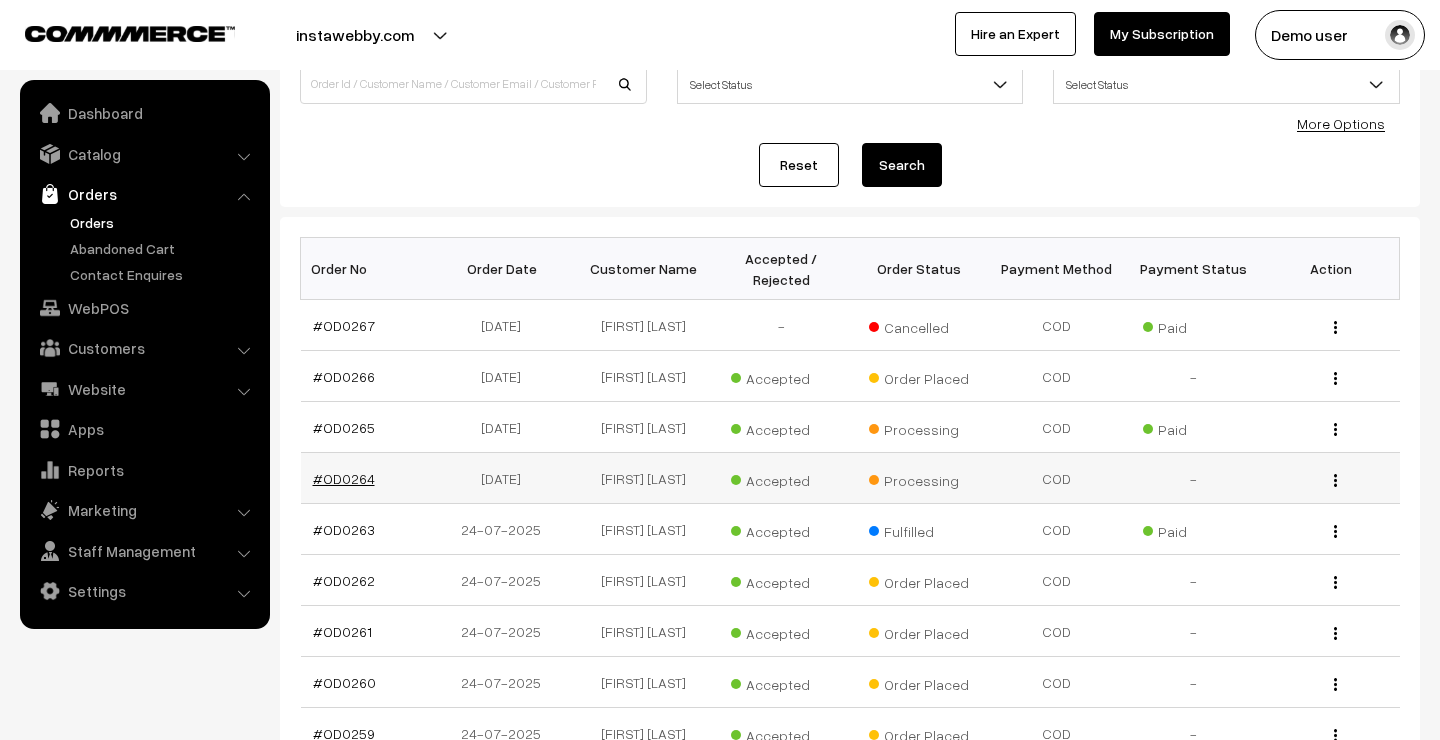 click on "#OD0264" at bounding box center [344, 478] 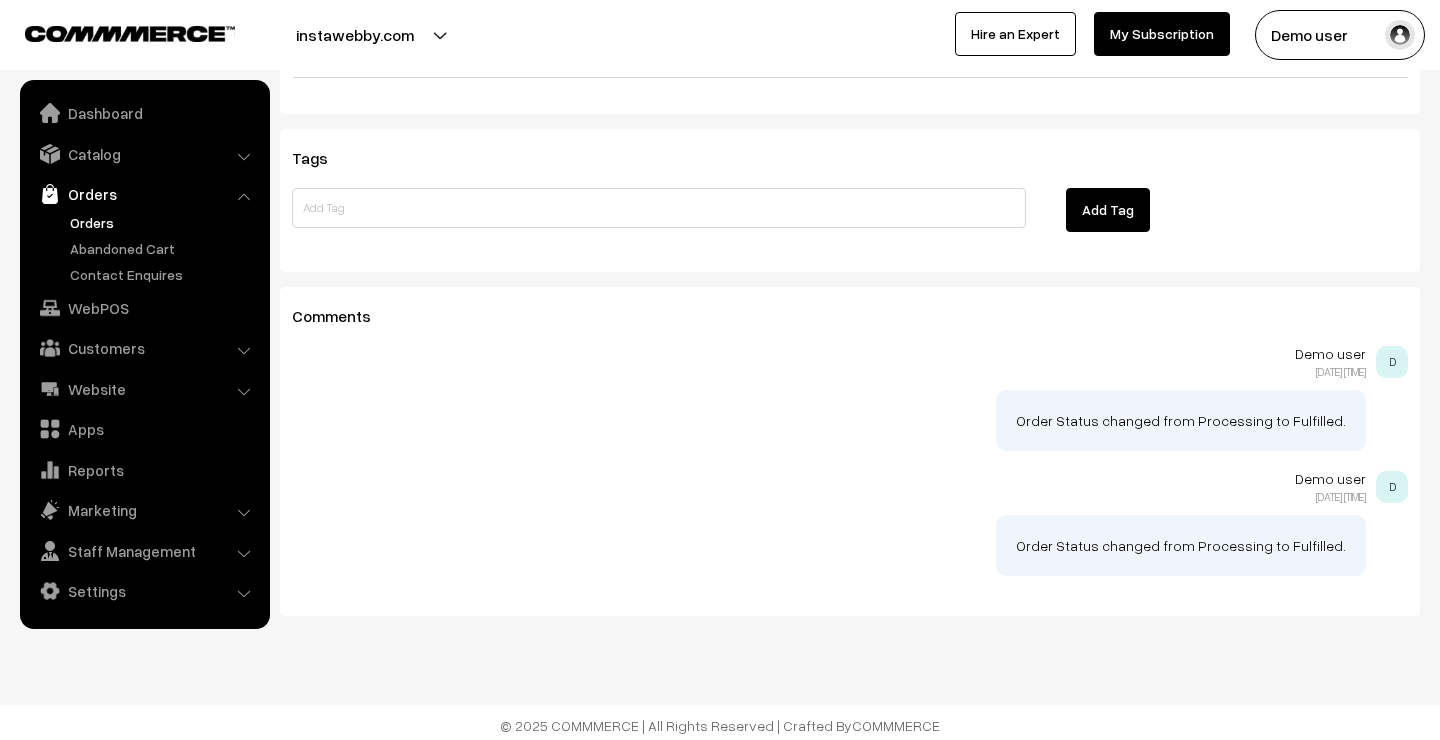 scroll, scrollTop: 1912, scrollLeft: 0, axis: vertical 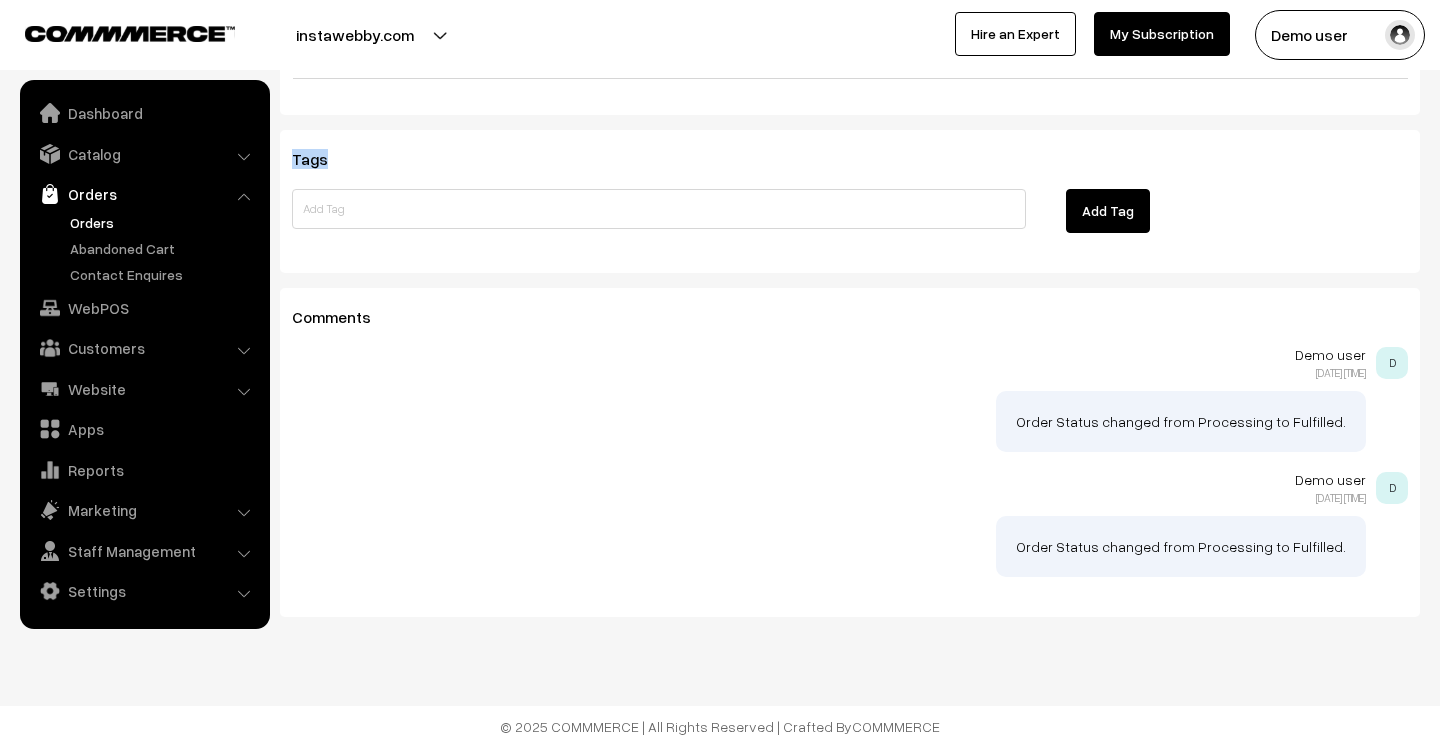 drag, startPoint x: 294, startPoint y: 147, endPoint x: 327, endPoint y: 147, distance: 33 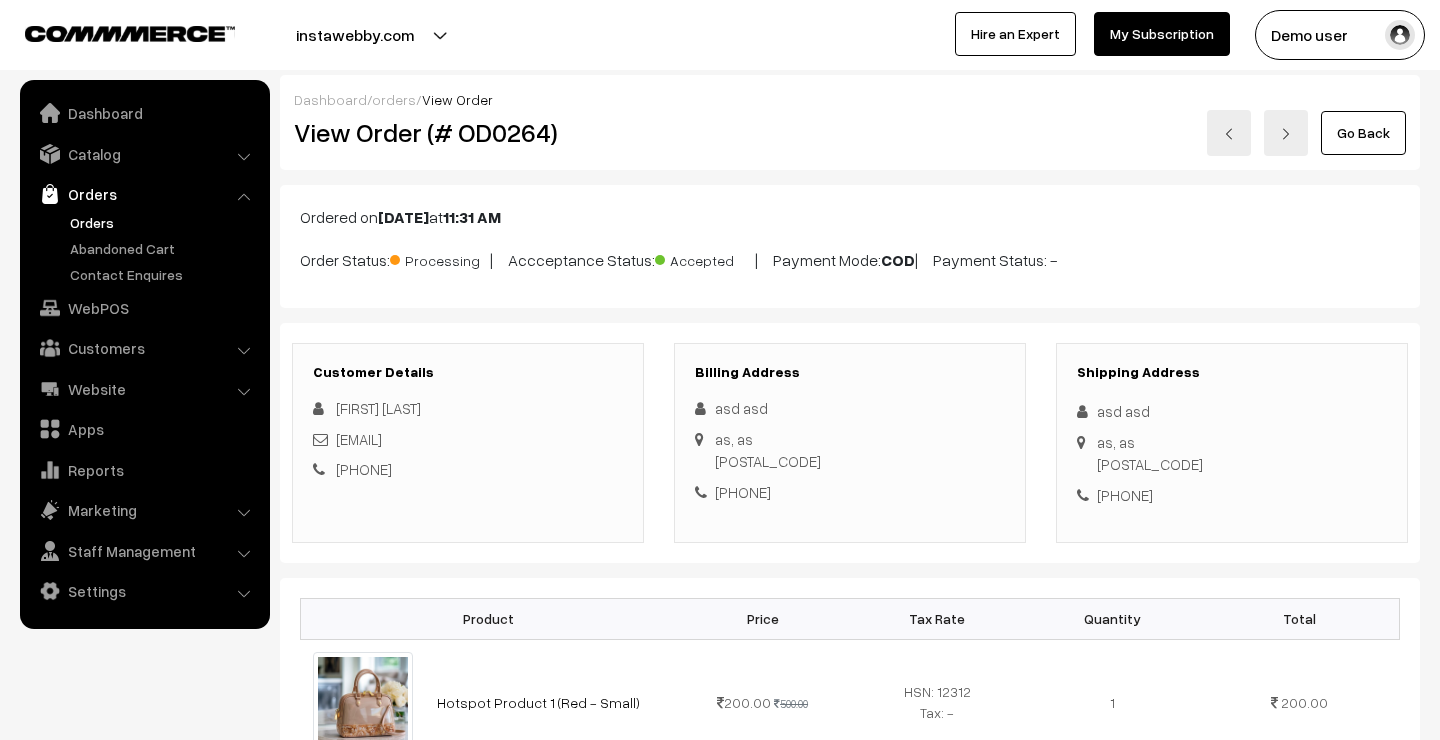 scroll, scrollTop: 0, scrollLeft: 0, axis: both 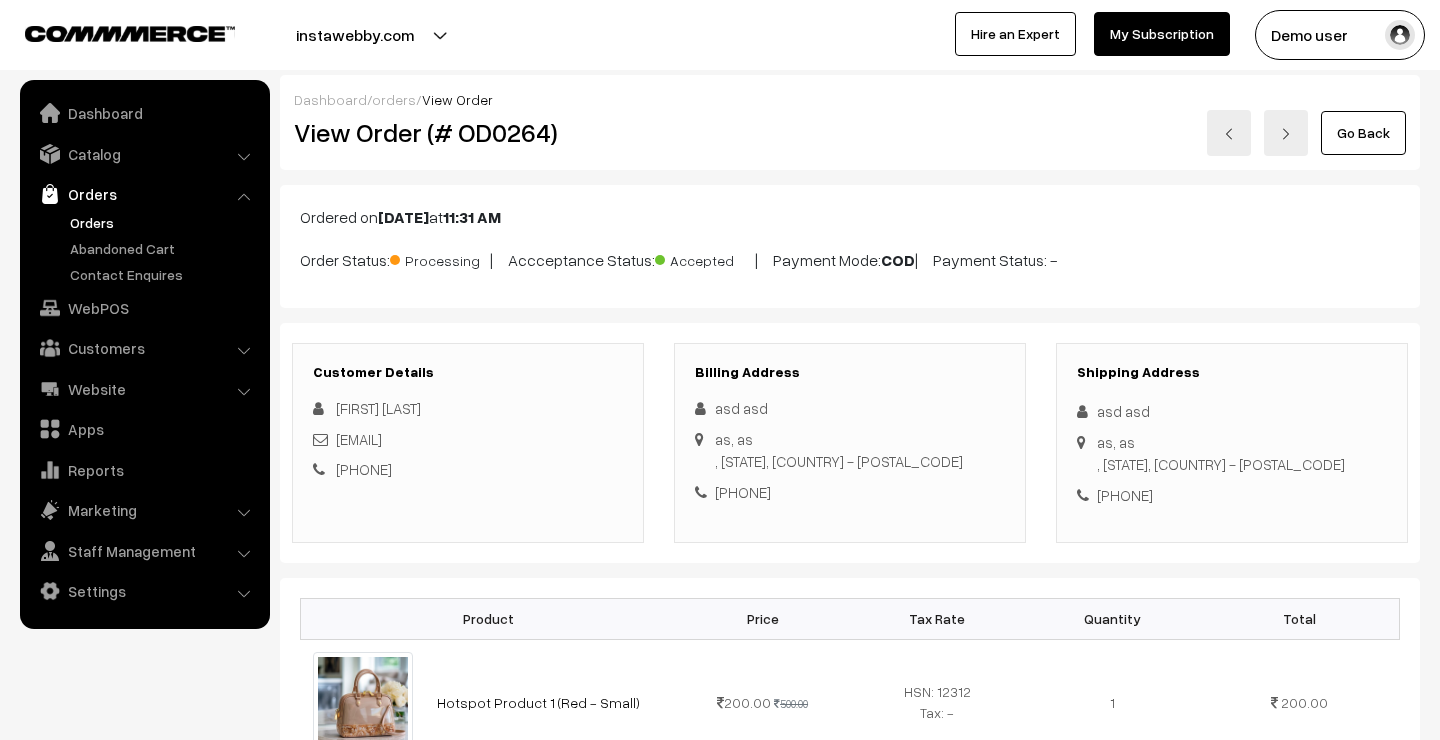 drag, startPoint x: 527, startPoint y: 263, endPoint x: 751, endPoint y: 261, distance: 224.00893 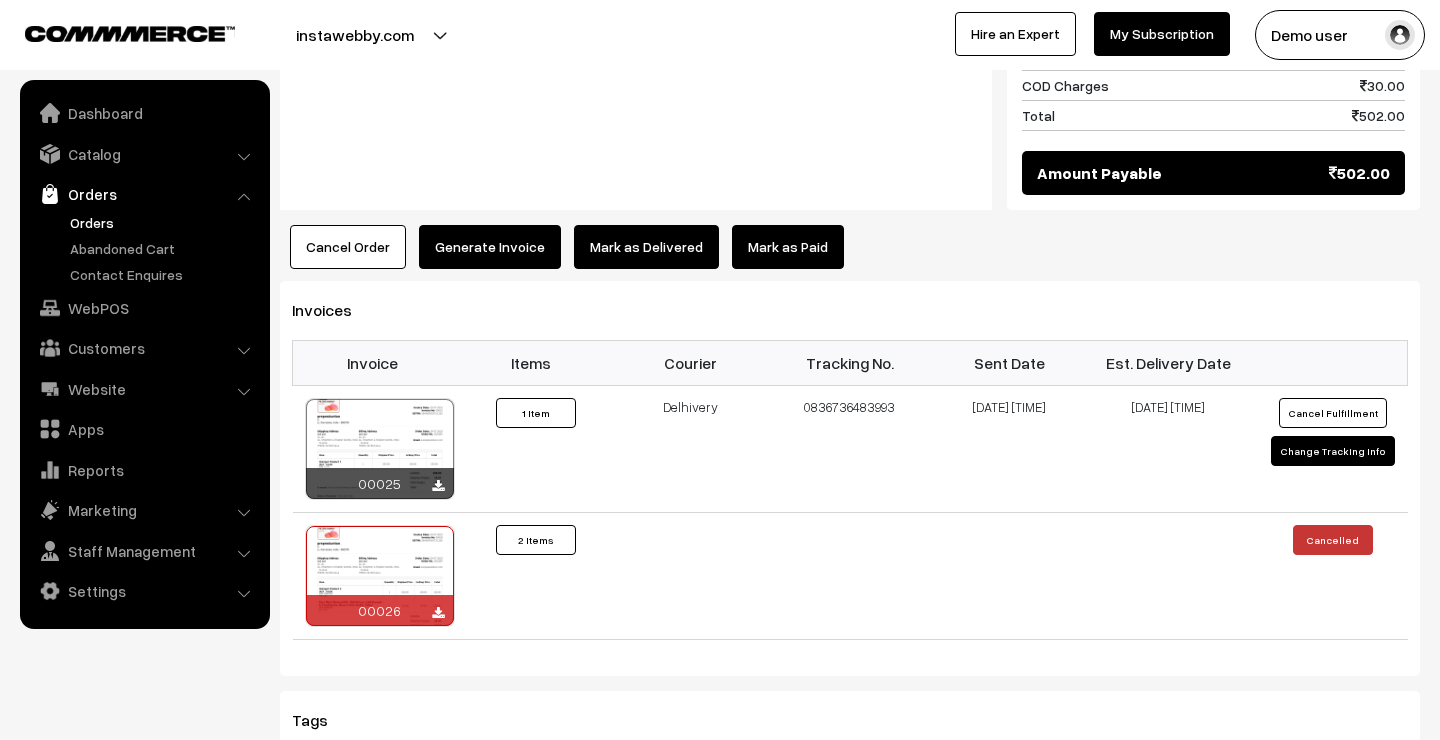 scroll, scrollTop: 1379, scrollLeft: 0, axis: vertical 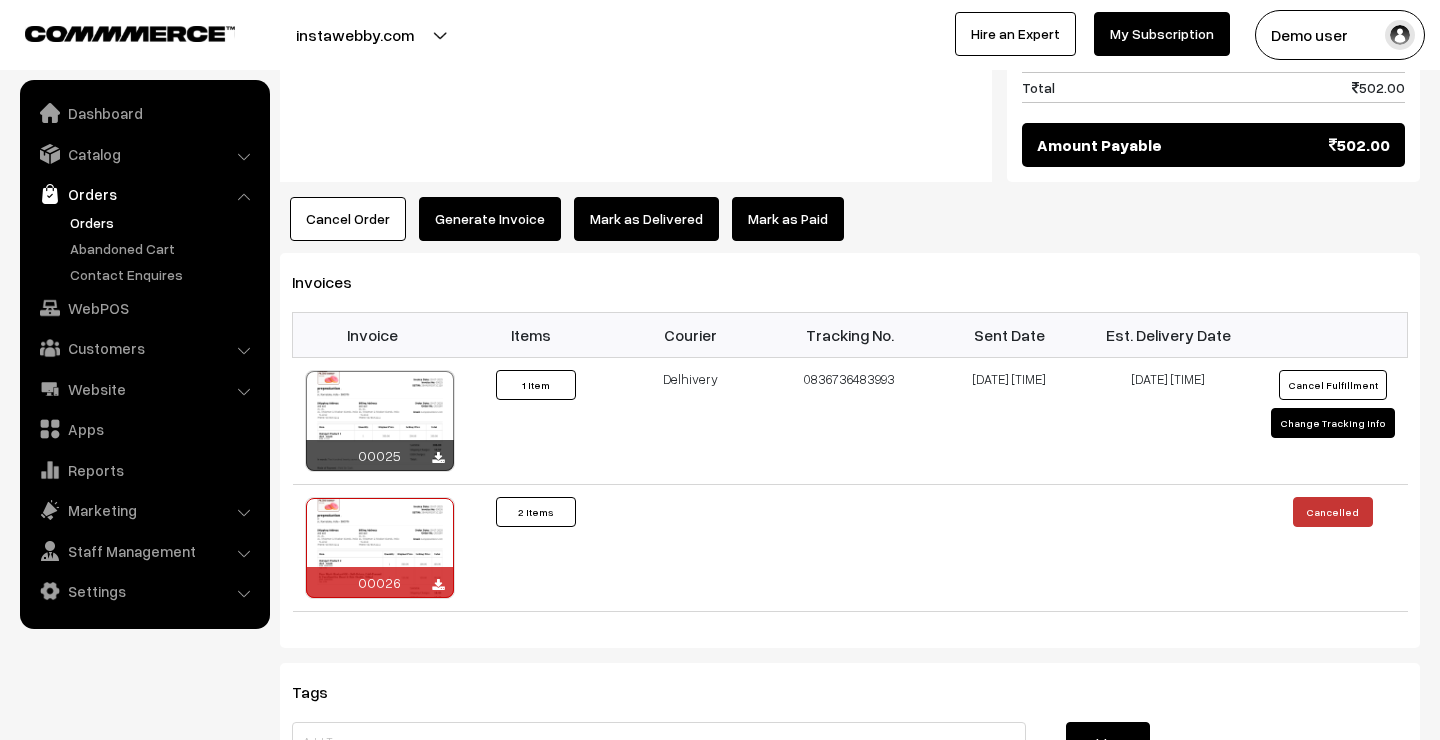 click on "Mark as Delivered" at bounding box center [646, 219] 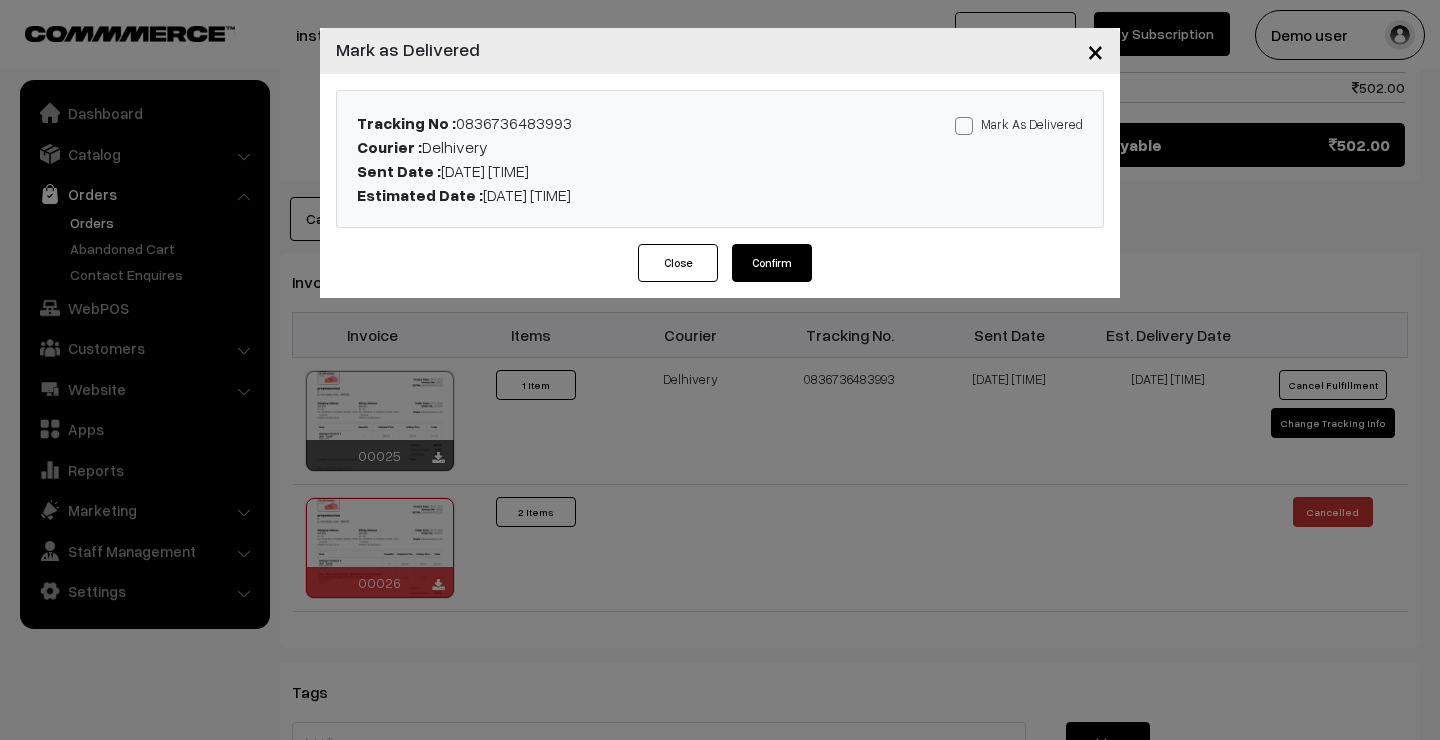 click on "×" at bounding box center (1095, 50) 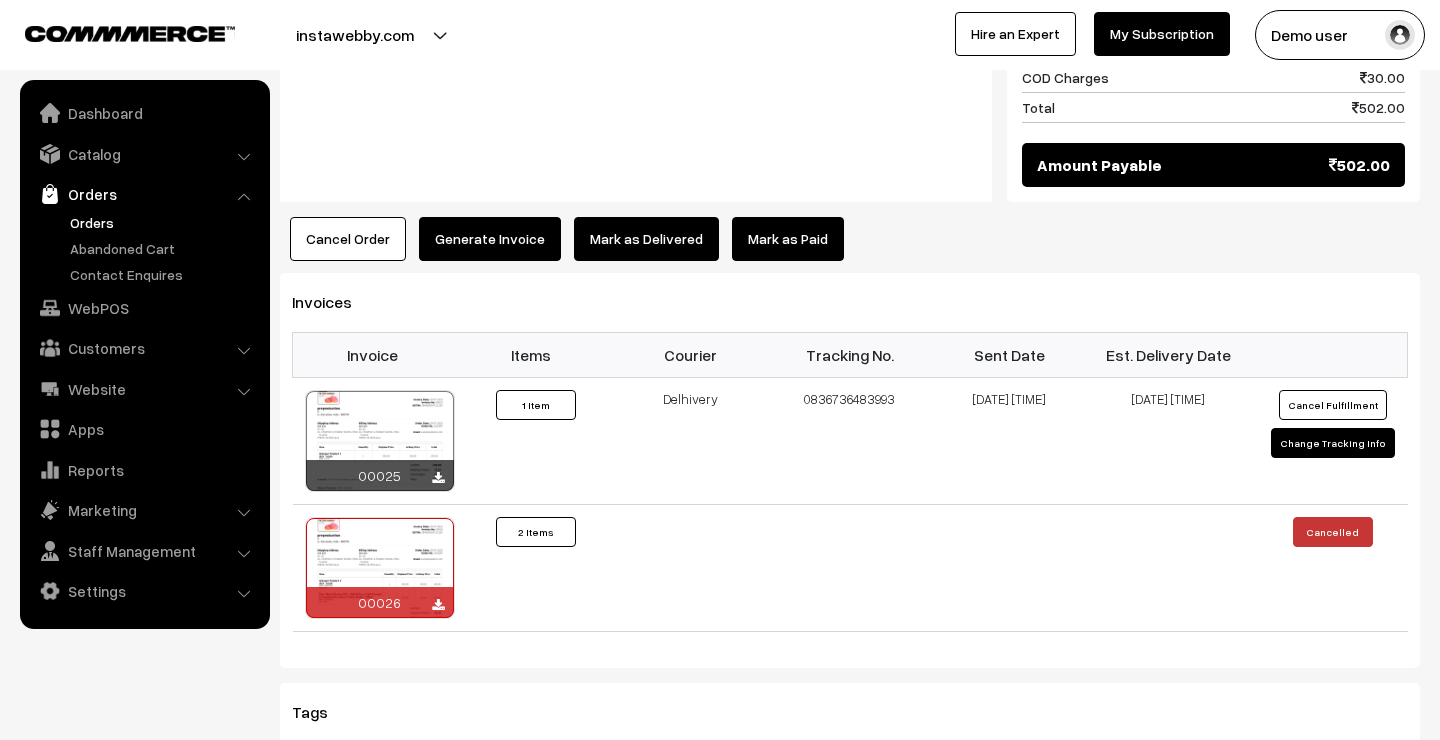 scroll, scrollTop: 1562, scrollLeft: 0, axis: vertical 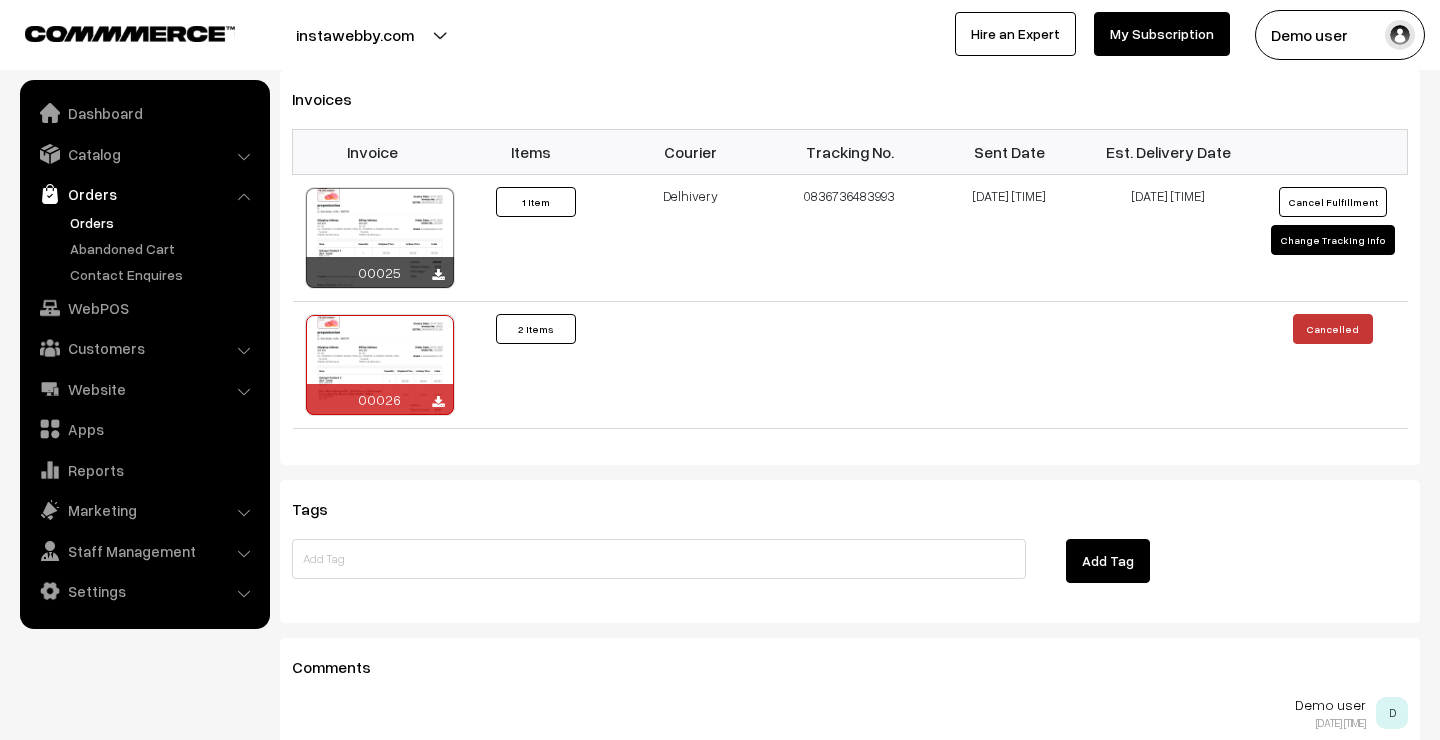 click on "Dashboard  /
orders  /
View Order
View Order (# OD0264)
Go Back
Ordered on  [DATE]  at  [TIME]
Order Status:
Processing
|
Accceptance Status:
Accepted
|
Payment Mode:
COD
|
Payment Status:
-" at bounding box center [850, -260] 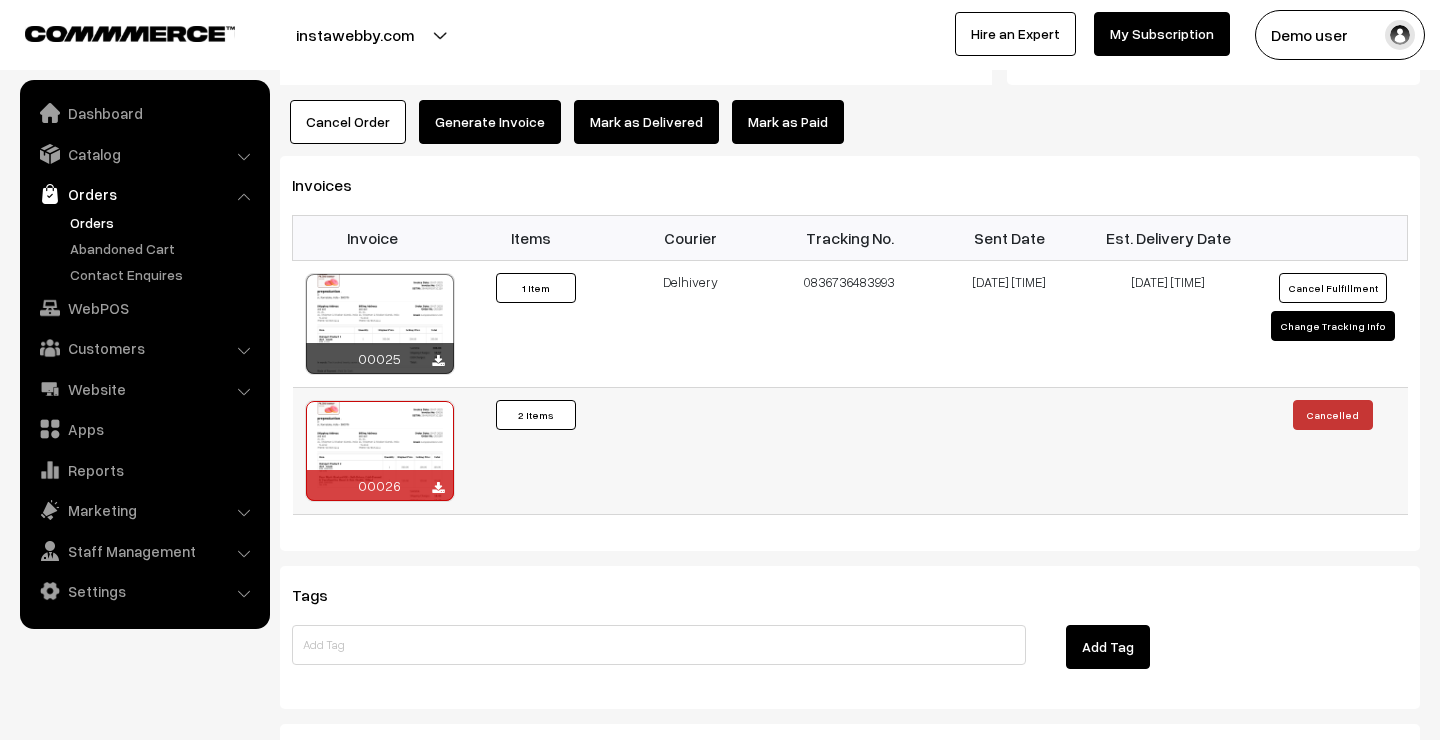scroll, scrollTop: 1478, scrollLeft: 0, axis: vertical 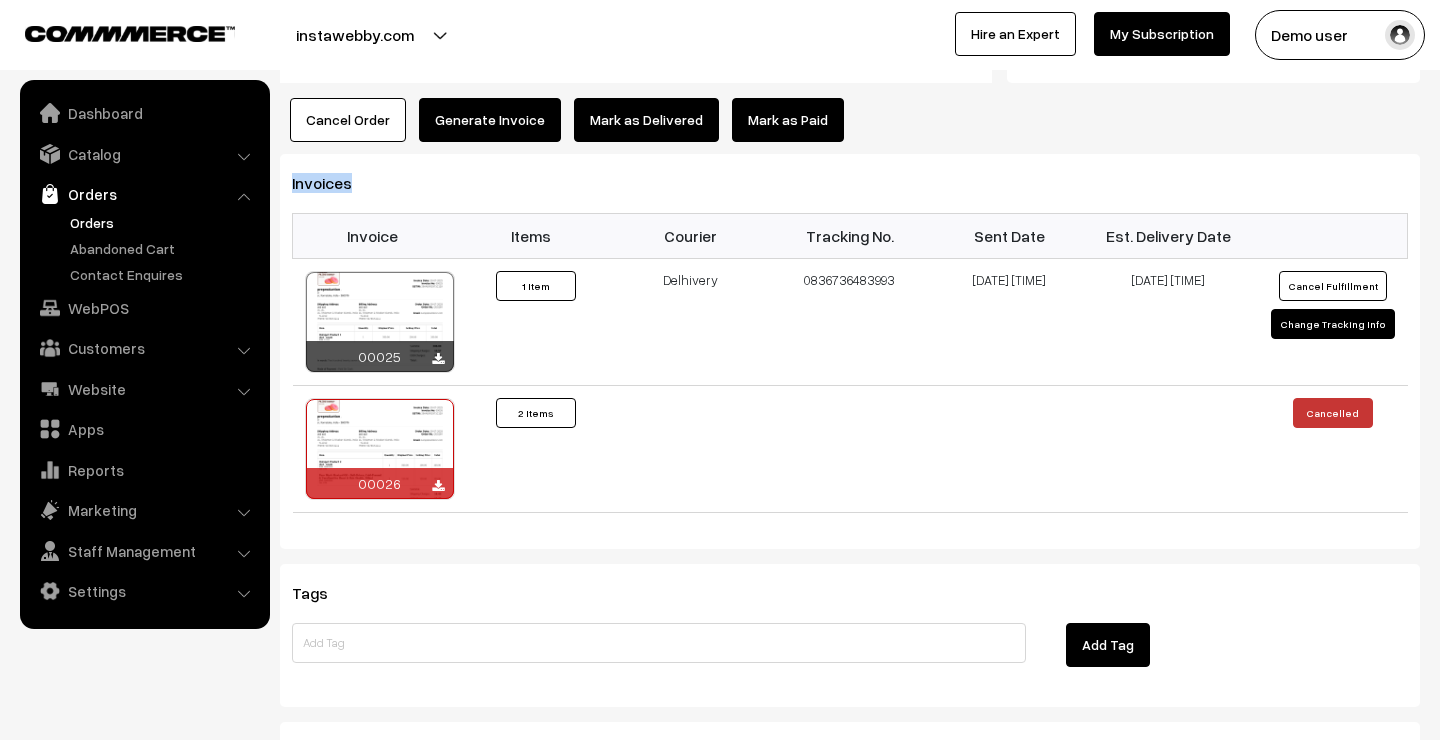 drag, startPoint x: 369, startPoint y: 174, endPoint x: 272, endPoint y: 169, distance: 97.128784 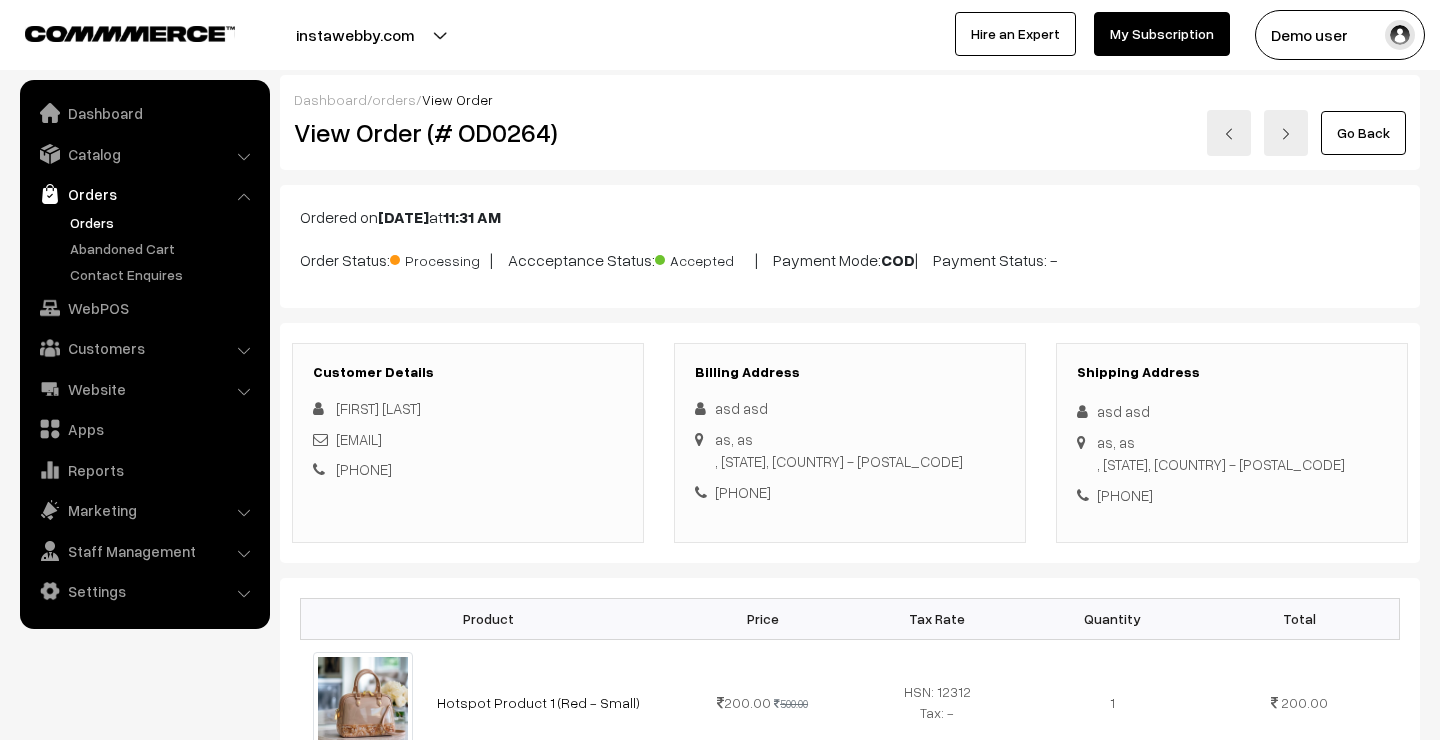 scroll, scrollTop: 0, scrollLeft: 0, axis: both 